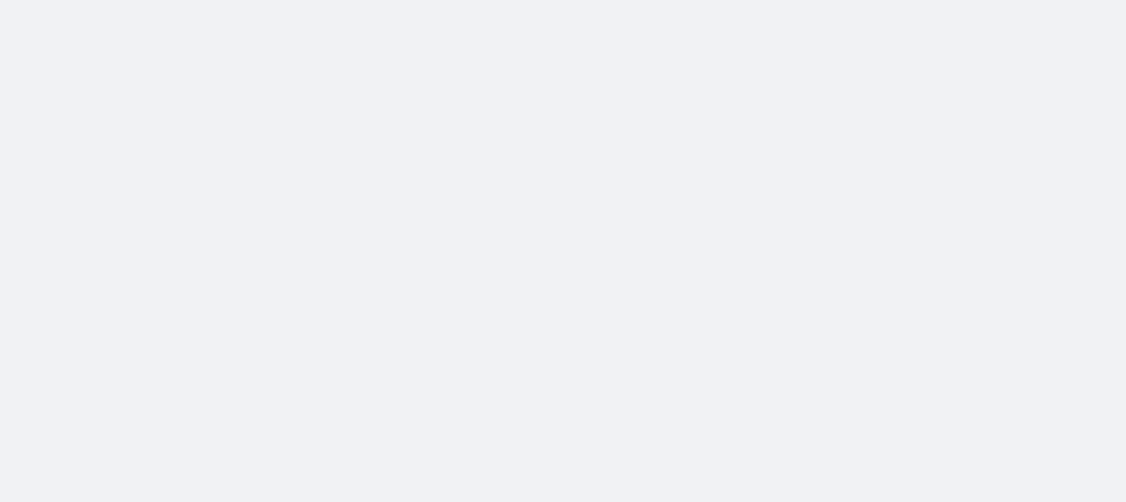scroll, scrollTop: 0, scrollLeft: 0, axis: both 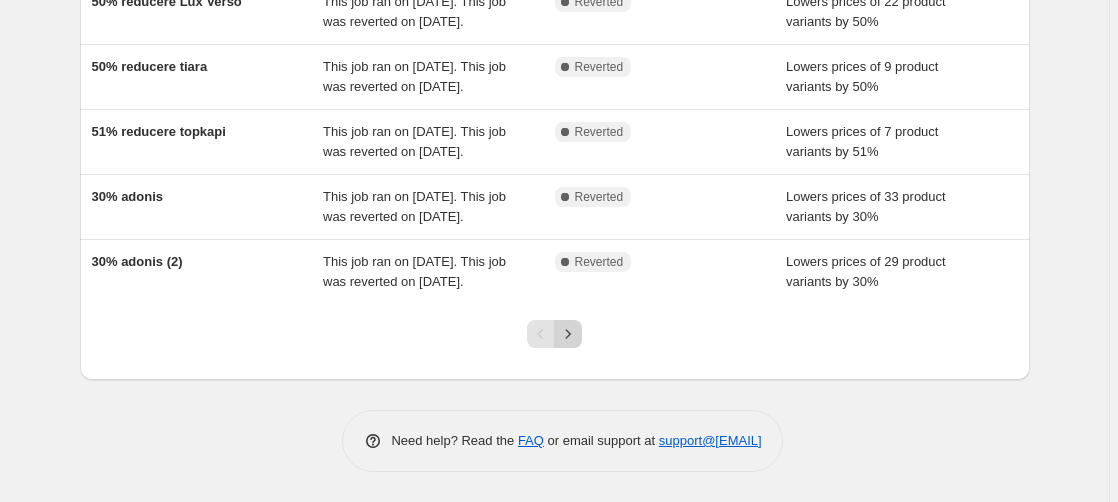 click 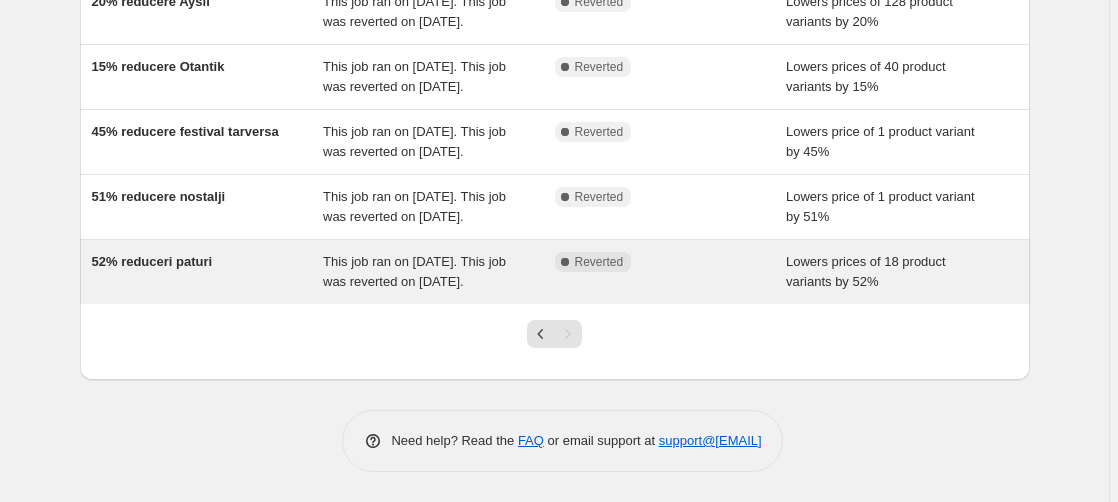 scroll, scrollTop: 583, scrollLeft: 0, axis: vertical 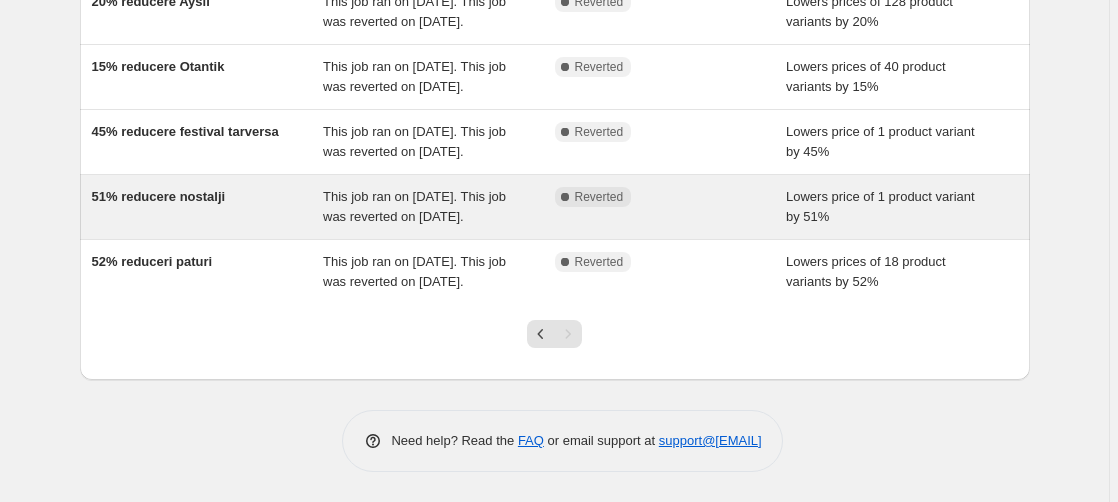 click on "51% reducere nostalji" at bounding box center [159, 196] 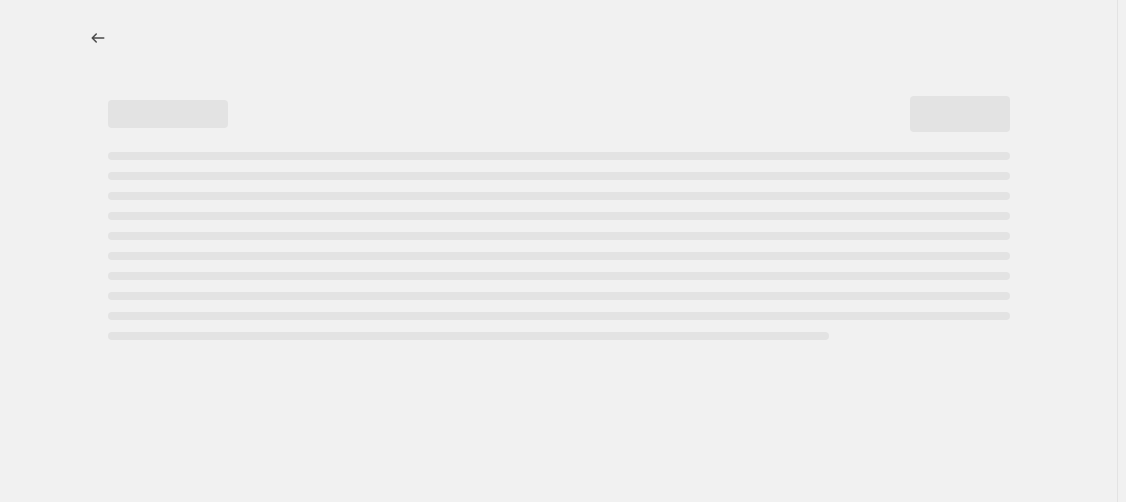 select on "percentage" 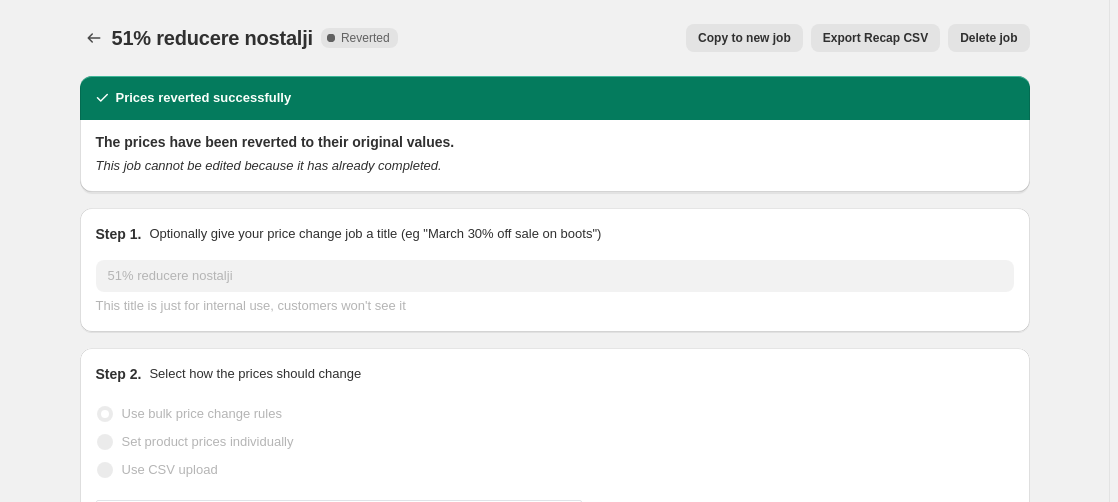 click on "Copy to new job" at bounding box center [744, 38] 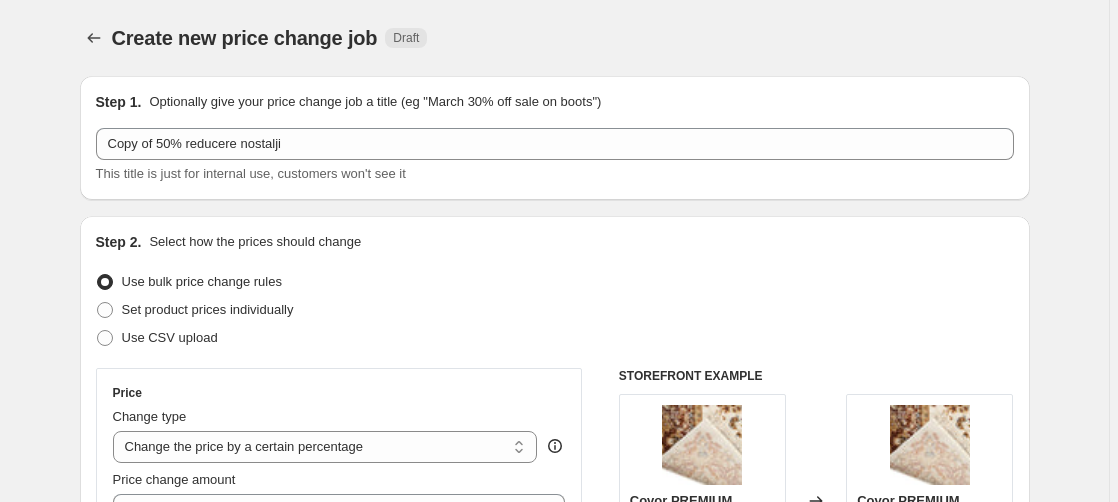 scroll, scrollTop: 102, scrollLeft: 0, axis: vertical 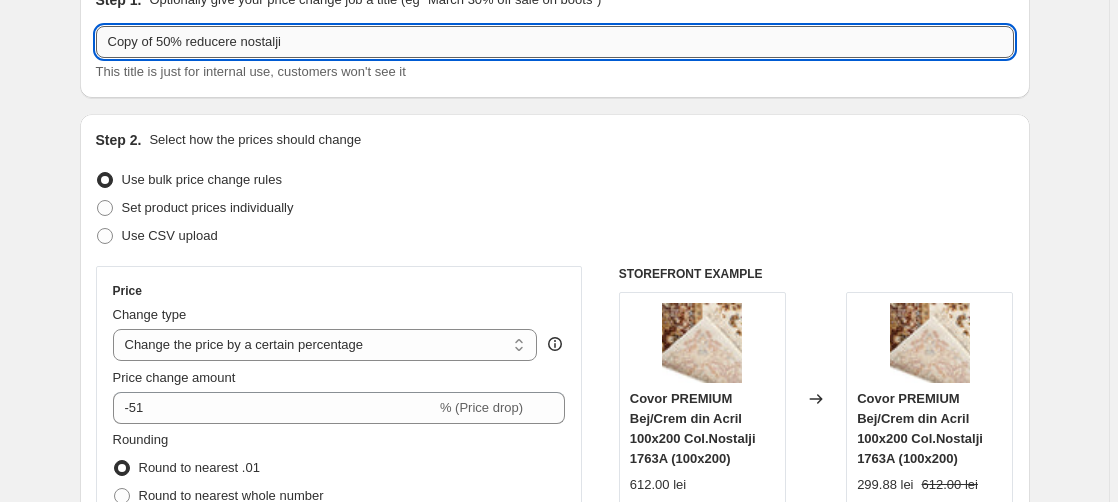 drag, startPoint x: 162, startPoint y: 40, endPoint x: 103, endPoint y: 52, distance: 60.207973 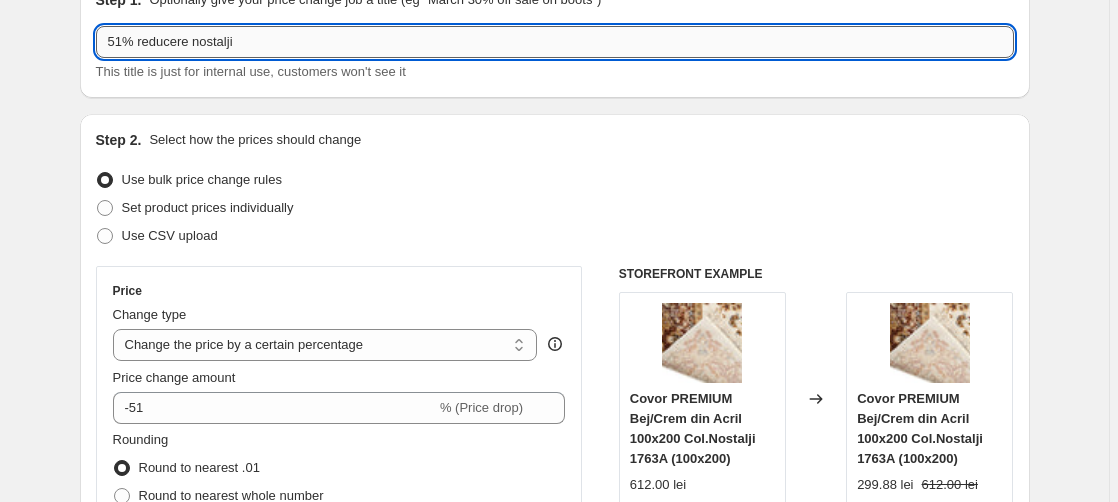 click on "51% reducere nostalji" at bounding box center (555, 42) 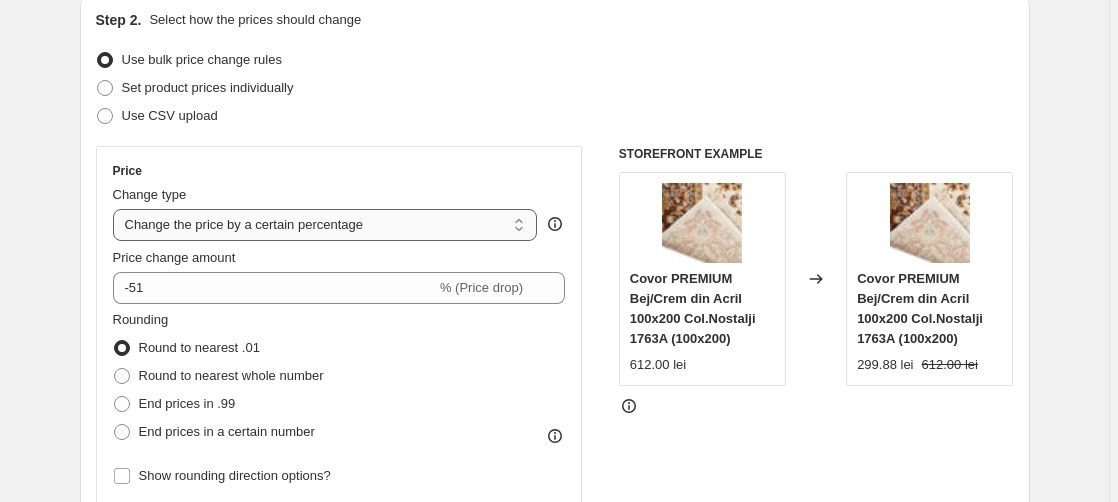 scroll, scrollTop: 306, scrollLeft: 0, axis: vertical 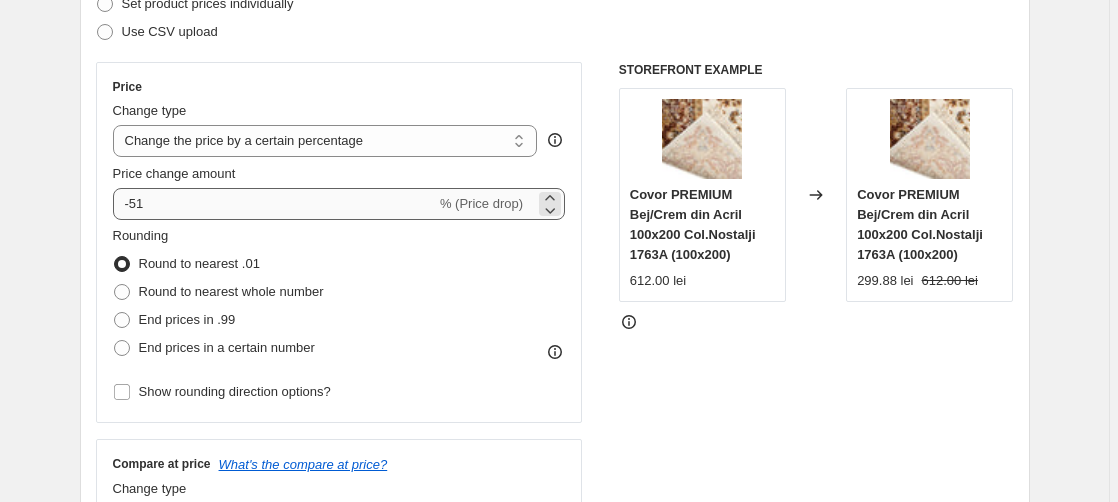 type on "50% reducere nostalji" 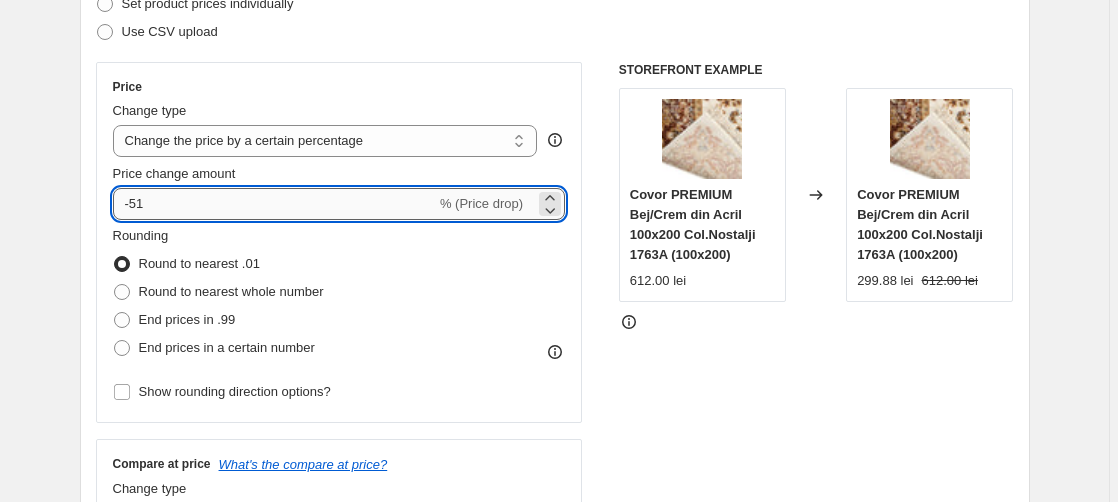 click on "-51" at bounding box center [274, 204] 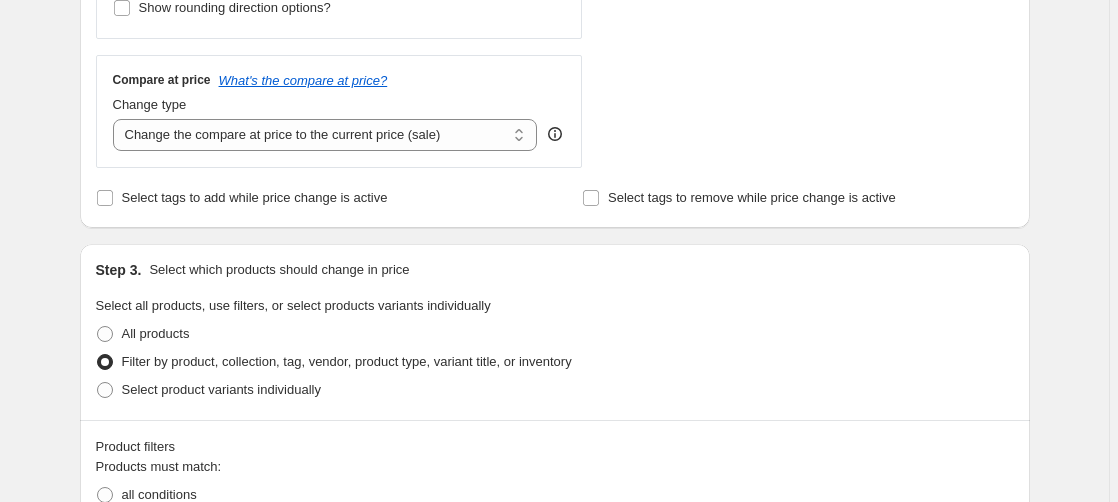 scroll, scrollTop: 918, scrollLeft: 0, axis: vertical 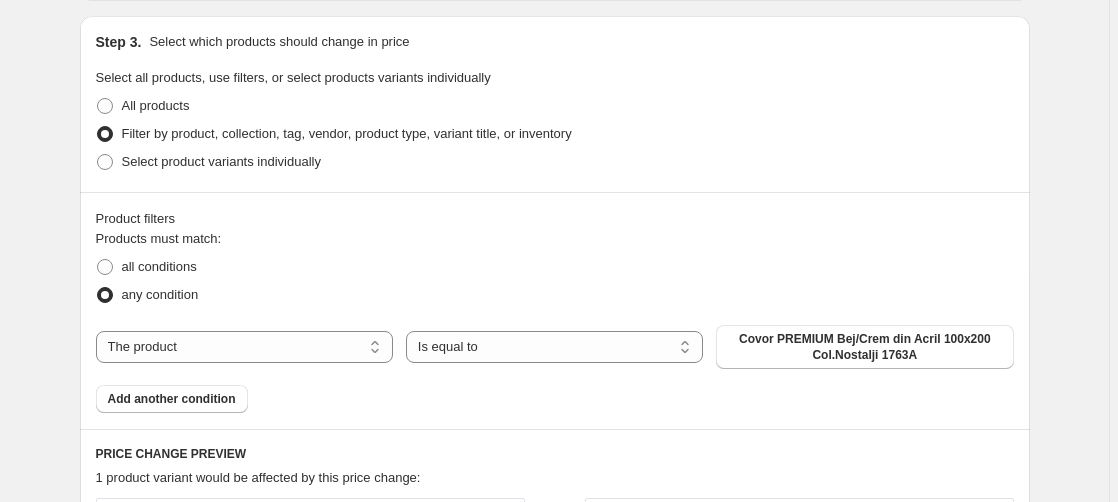 type on "-50" 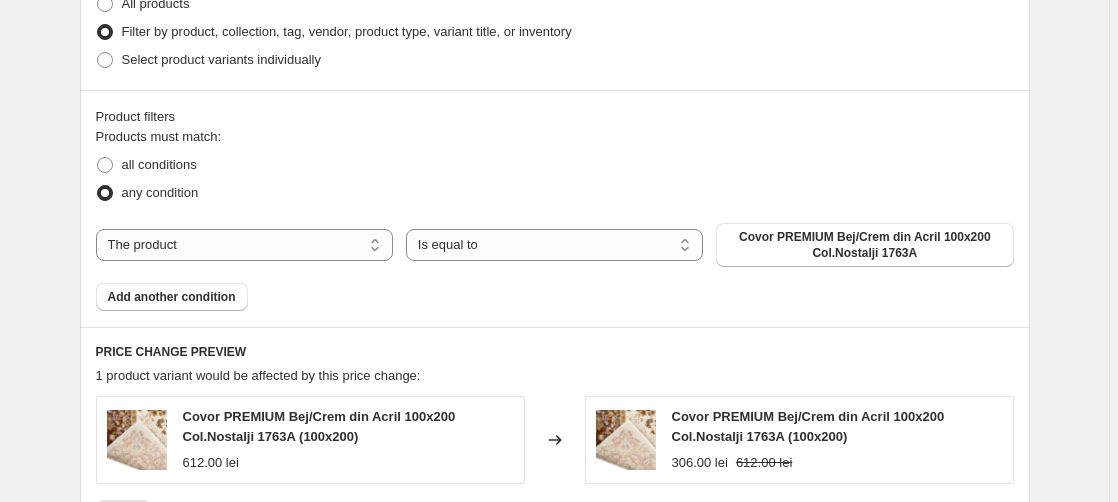 scroll, scrollTop: 1373, scrollLeft: 0, axis: vertical 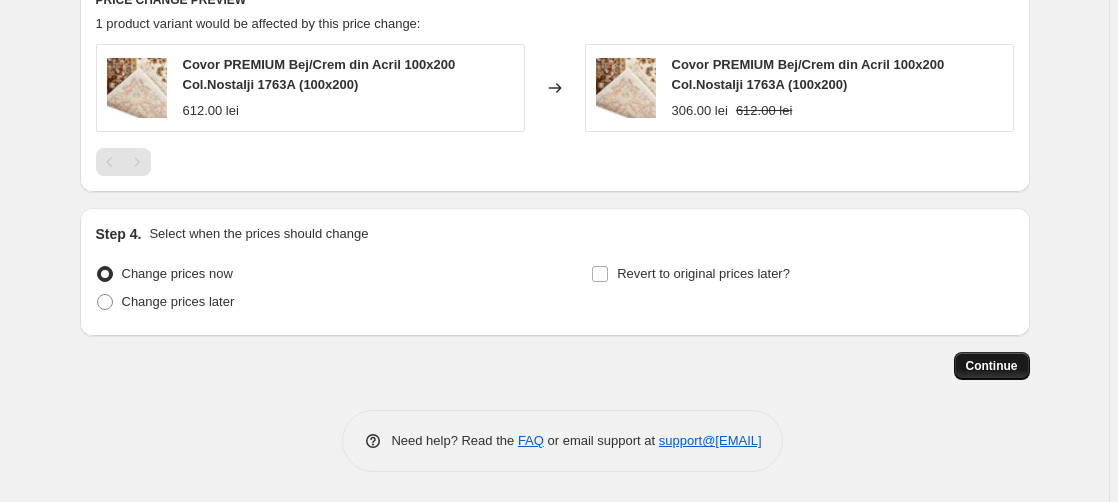 click on "Continue" at bounding box center (992, 366) 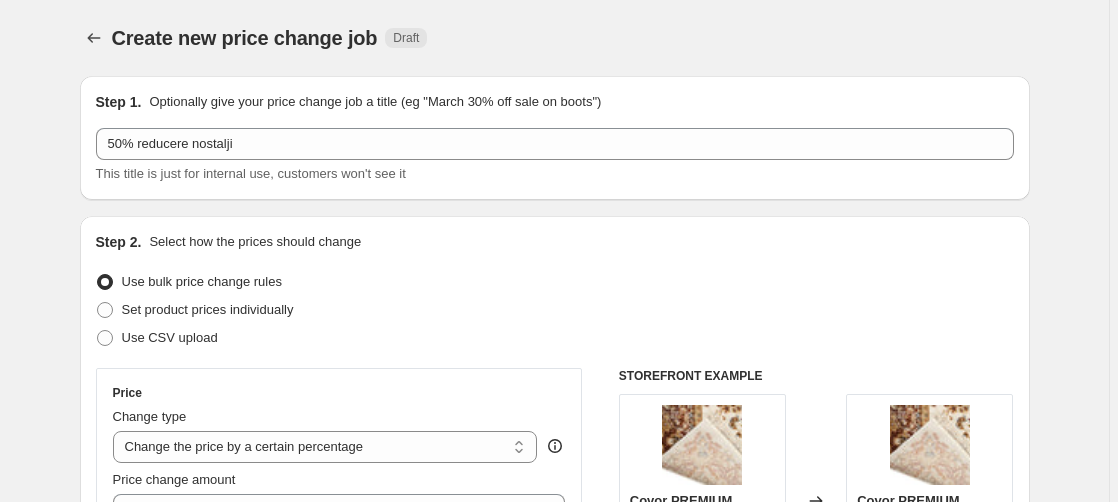 scroll, scrollTop: 1373, scrollLeft: 0, axis: vertical 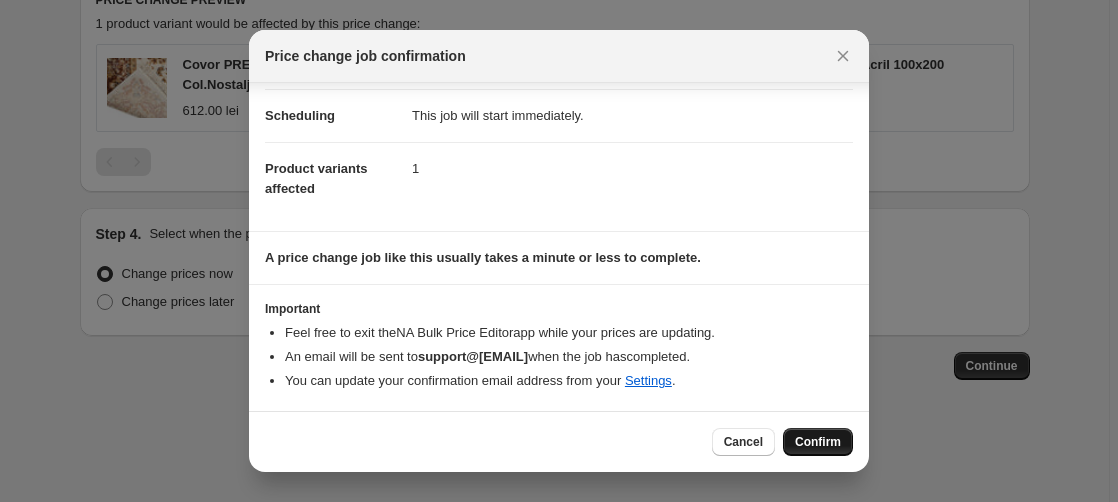 click on "Confirm" at bounding box center [818, 442] 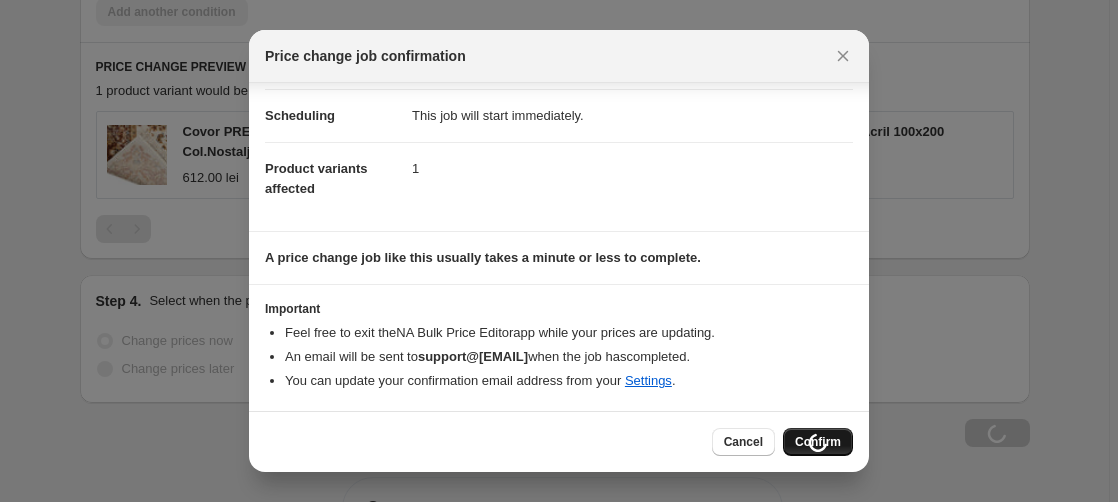 scroll, scrollTop: 1441, scrollLeft: 0, axis: vertical 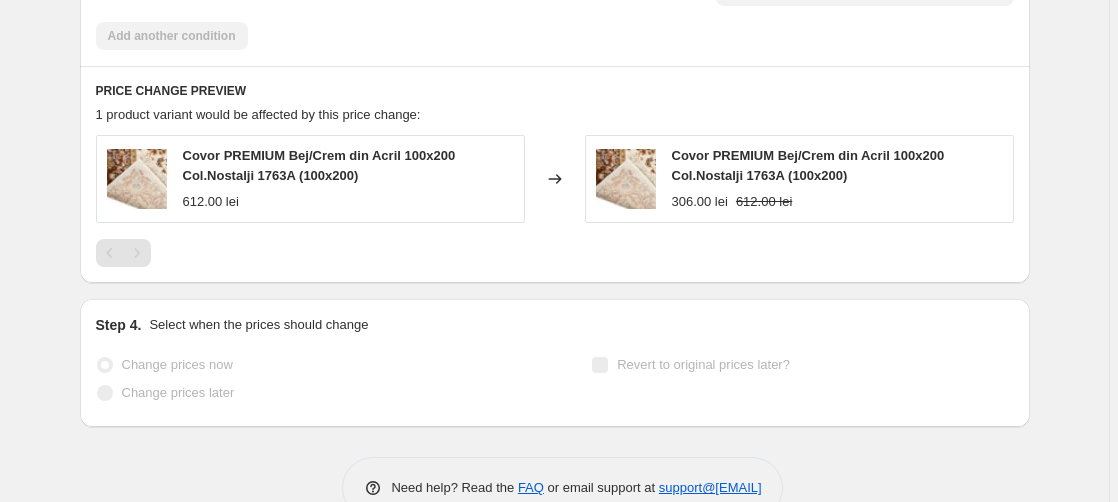 select on "percentage" 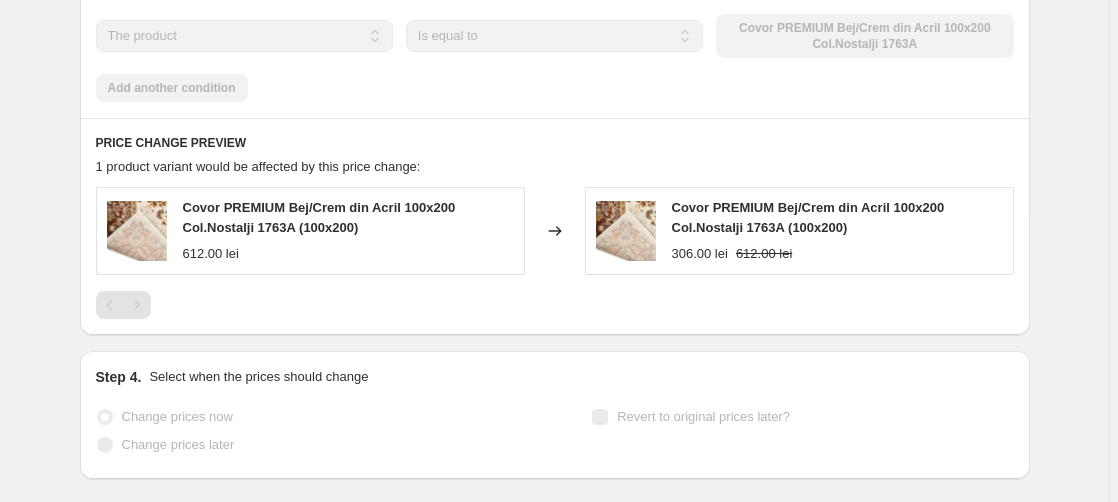 scroll, scrollTop: 0, scrollLeft: 0, axis: both 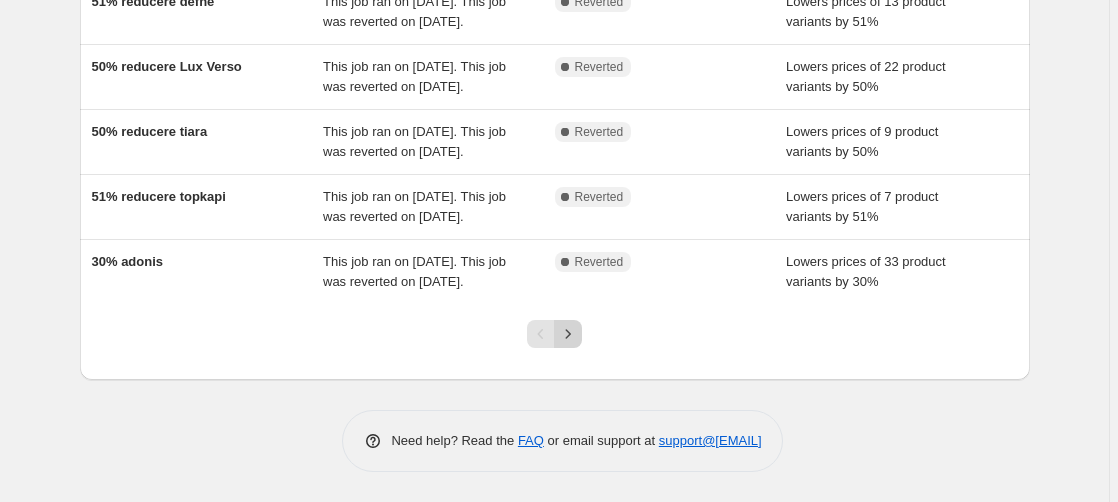 click 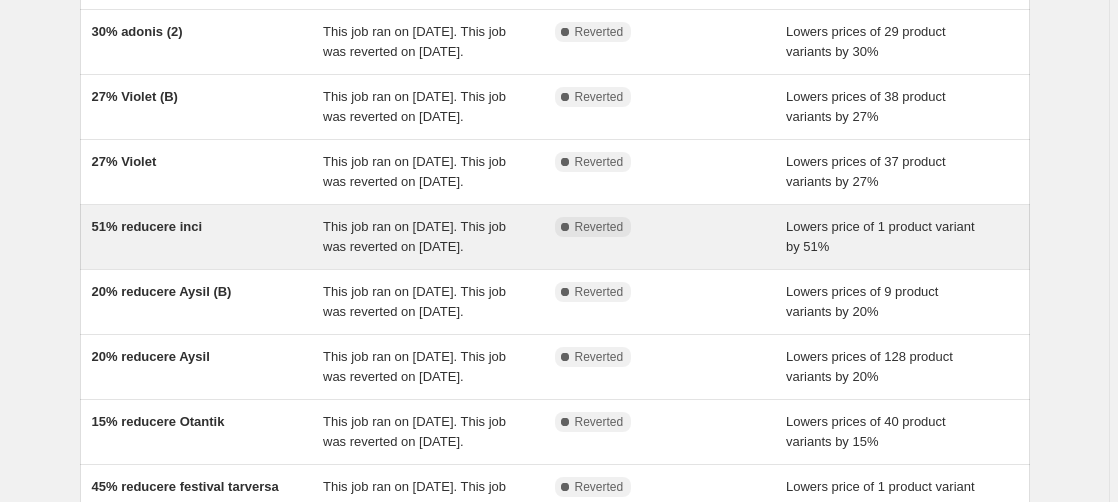 scroll, scrollTop: 204, scrollLeft: 0, axis: vertical 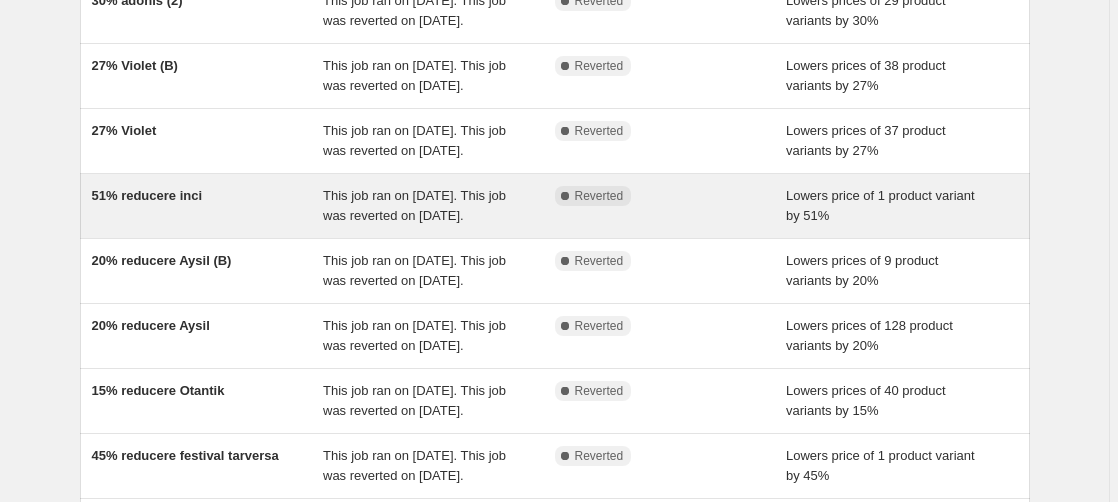 click on "51% reducere inci" at bounding box center [147, 195] 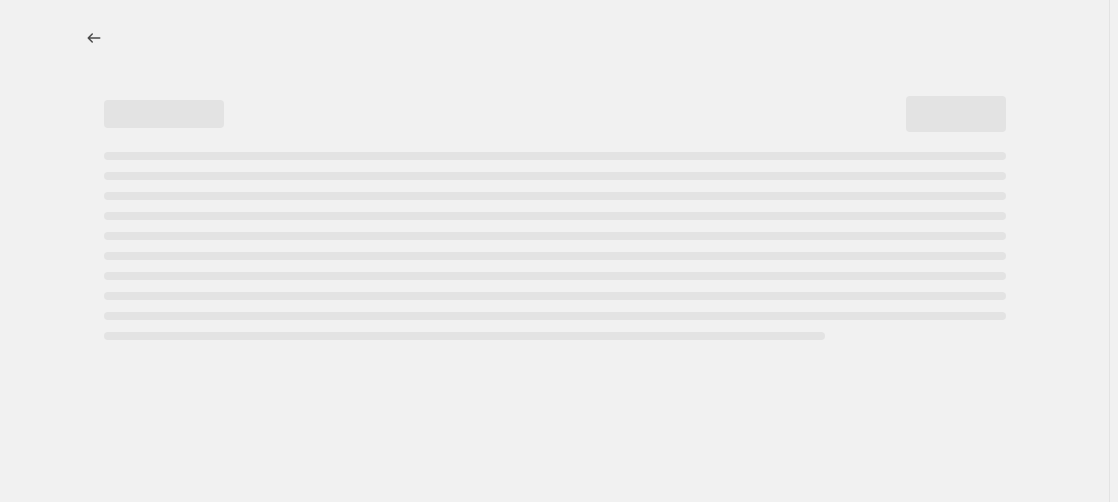 scroll, scrollTop: 0, scrollLeft: 0, axis: both 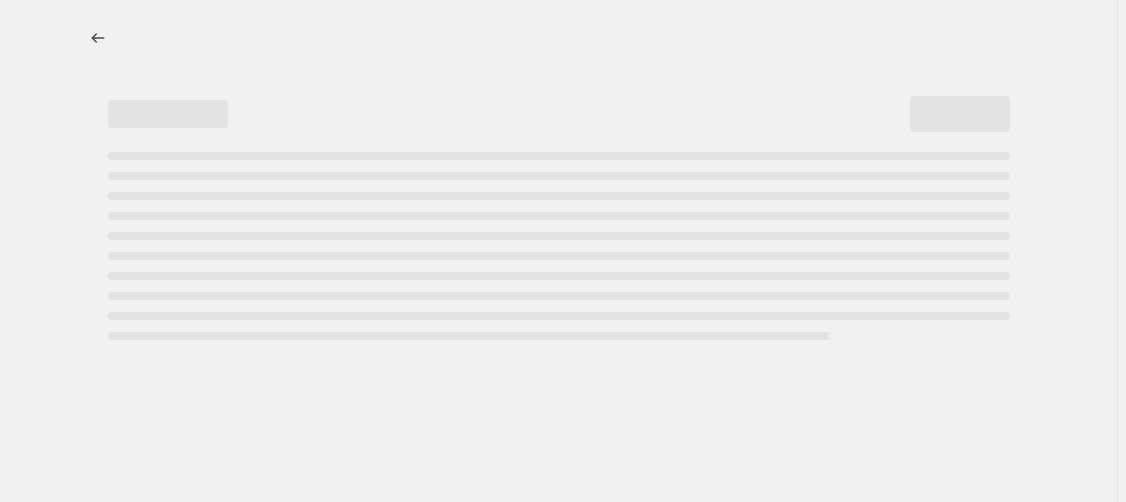select on "percentage" 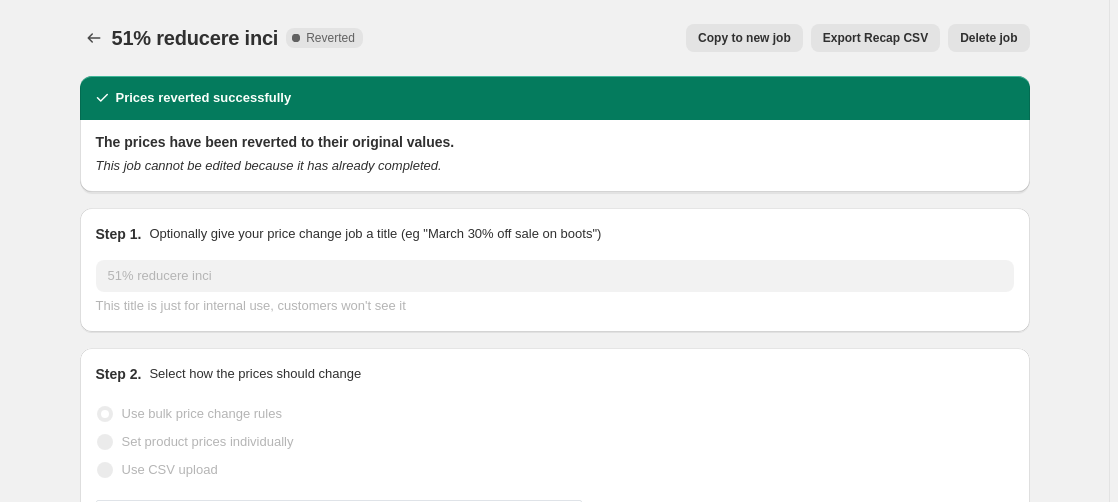 click on "Copy to new job" at bounding box center [744, 38] 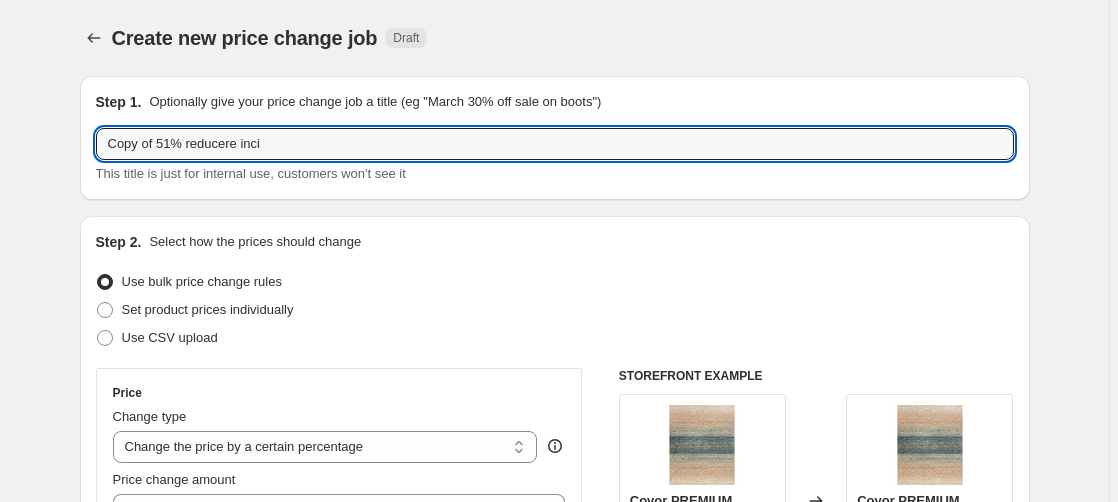 drag, startPoint x: 162, startPoint y: 143, endPoint x: 45, endPoint y: 159, distance: 118.08895 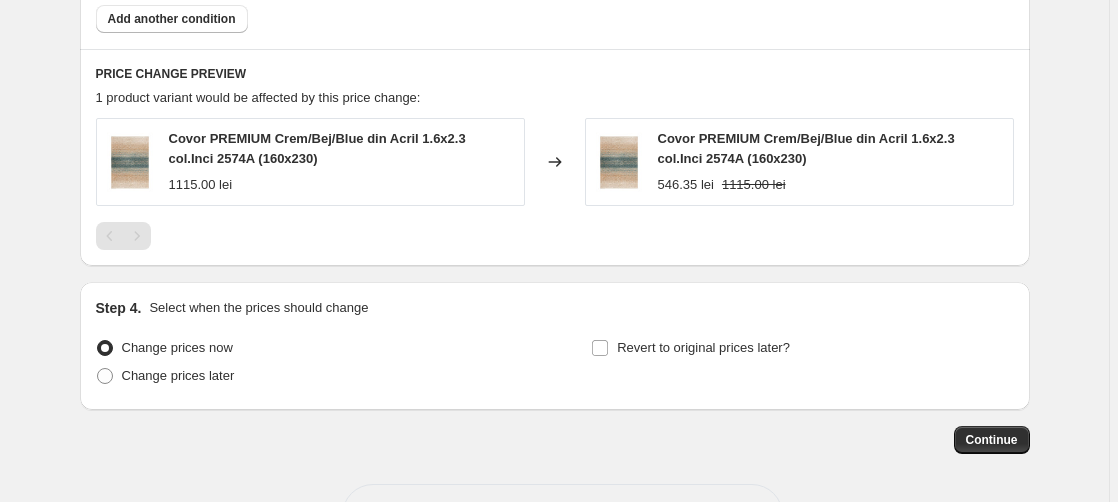 scroll, scrollTop: 1373, scrollLeft: 0, axis: vertical 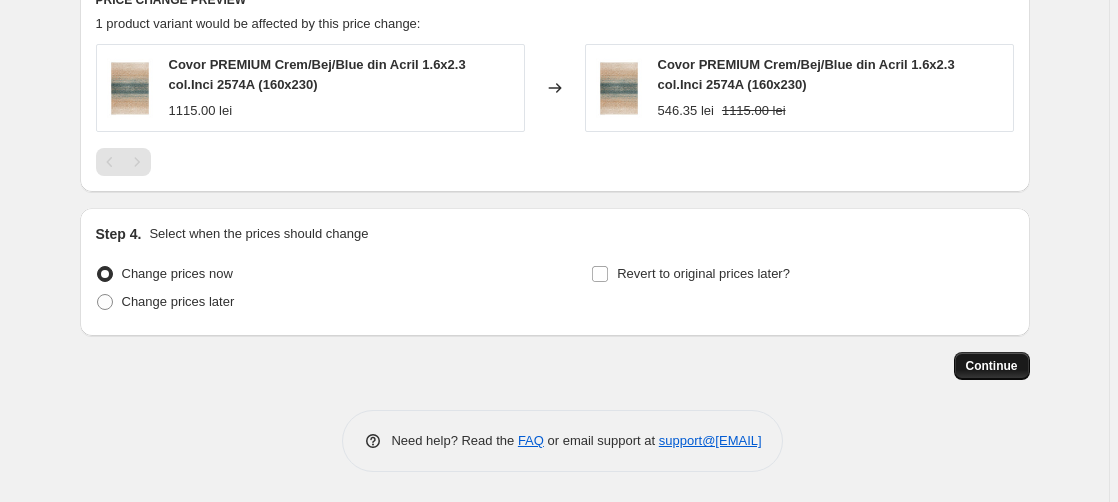 type on "51% reducere inci" 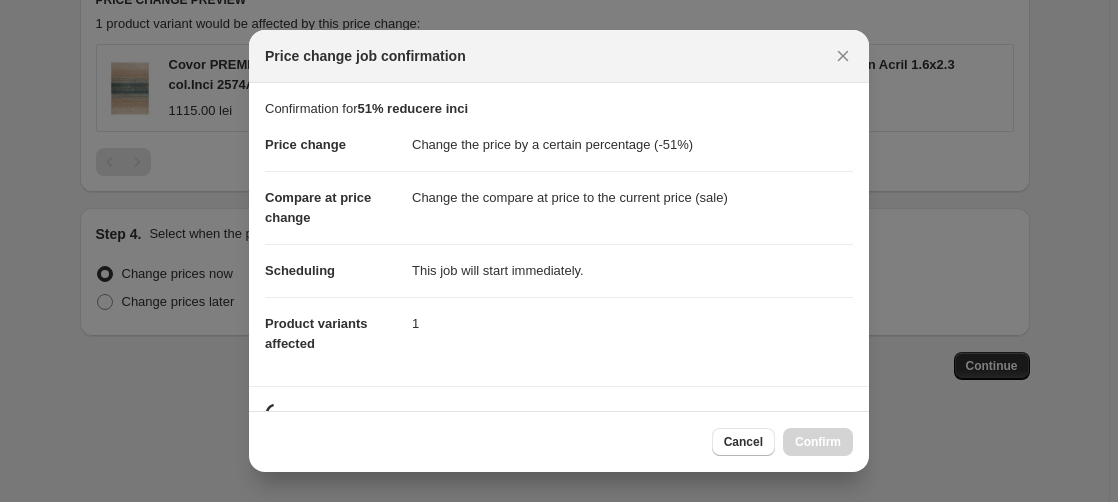 scroll, scrollTop: 0, scrollLeft: 0, axis: both 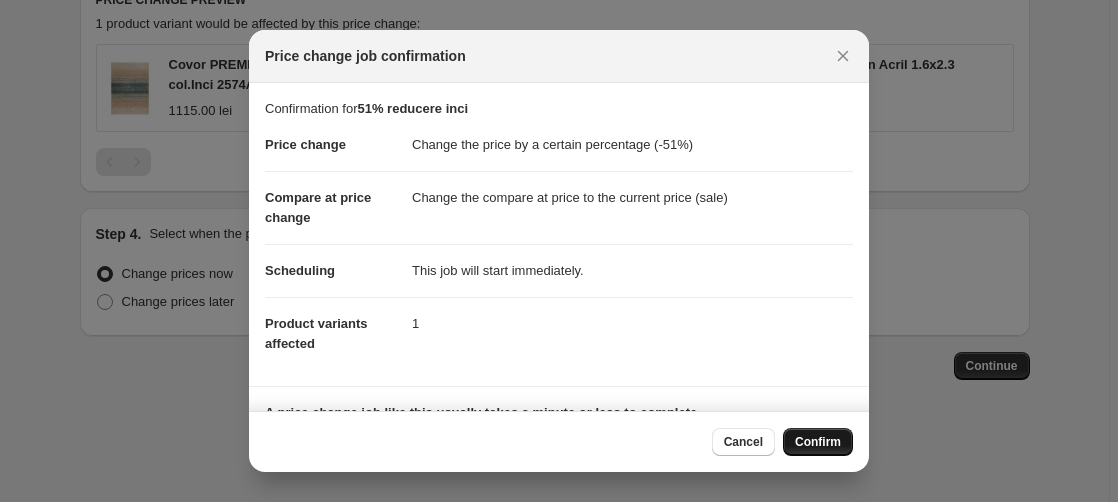 click on "Confirm" at bounding box center [818, 442] 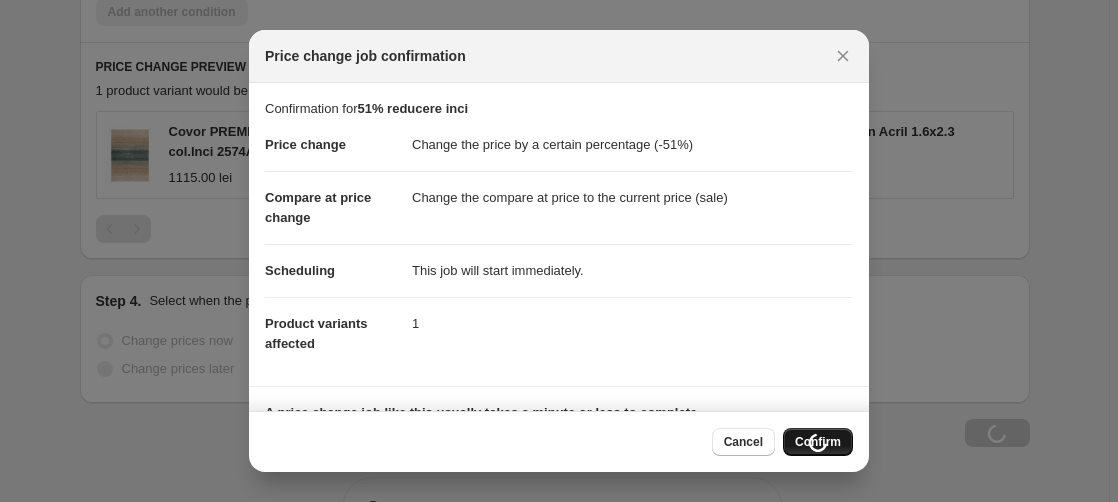 scroll, scrollTop: 1441, scrollLeft: 0, axis: vertical 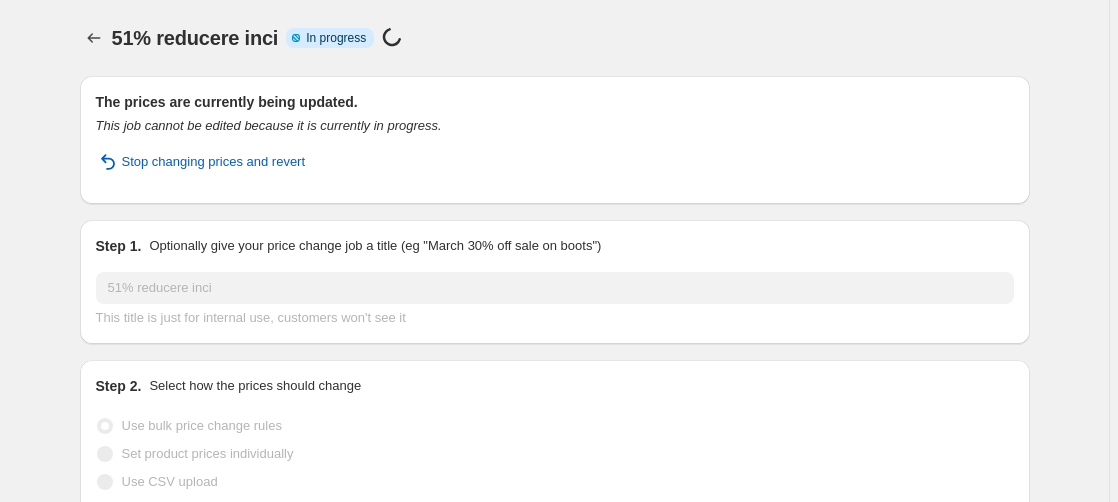 select on "percentage" 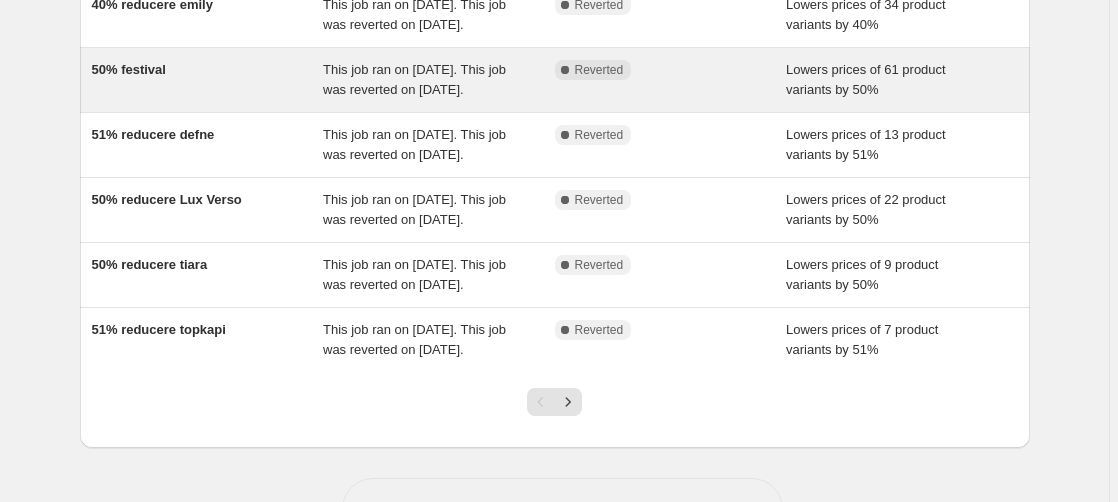 scroll, scrollTop: 510, scrollLeft: 0, axis: vertical 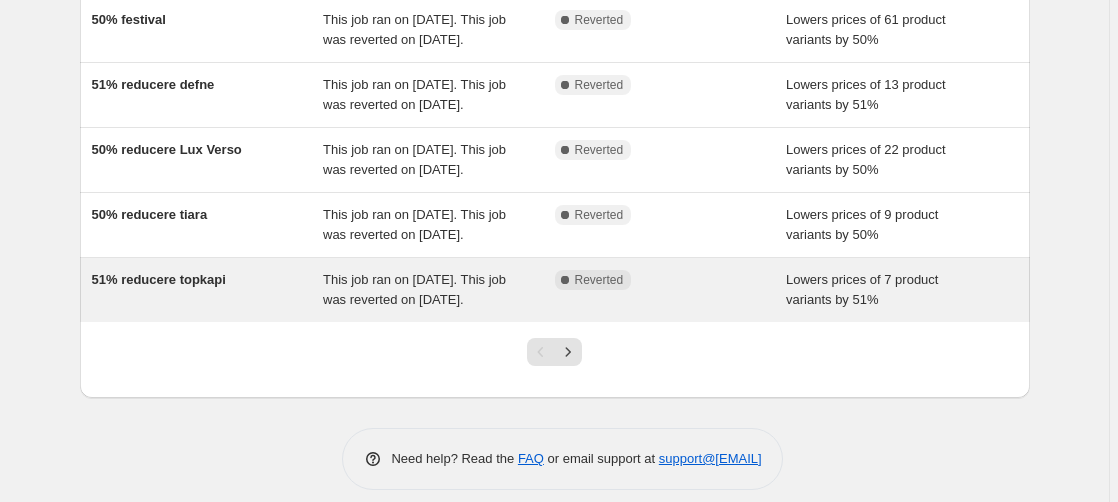 click on "51% reducere topkapi" at bounding box center (159, 279) 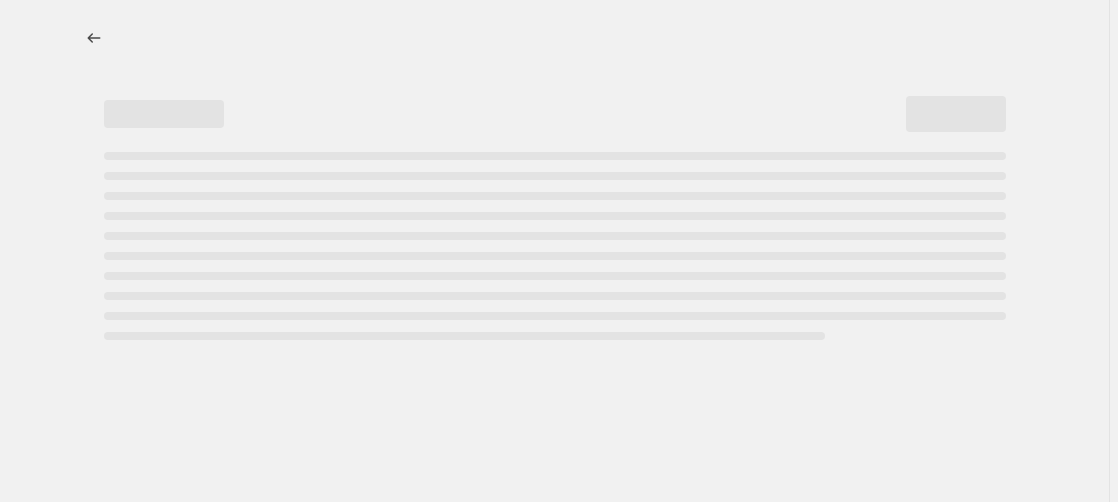 scroll, scrollTop: 0, scrollLeft: 0, axis: both 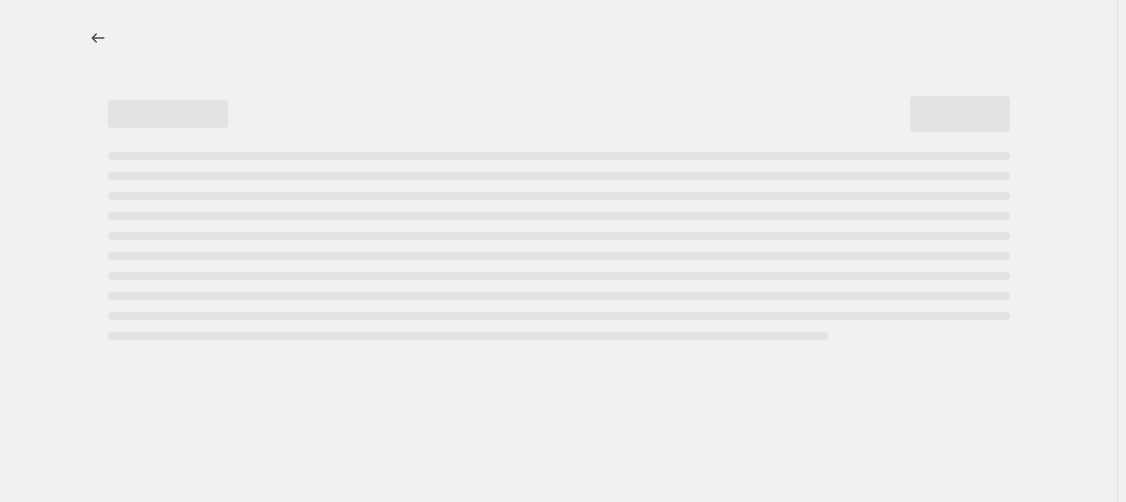 select on "percentage" 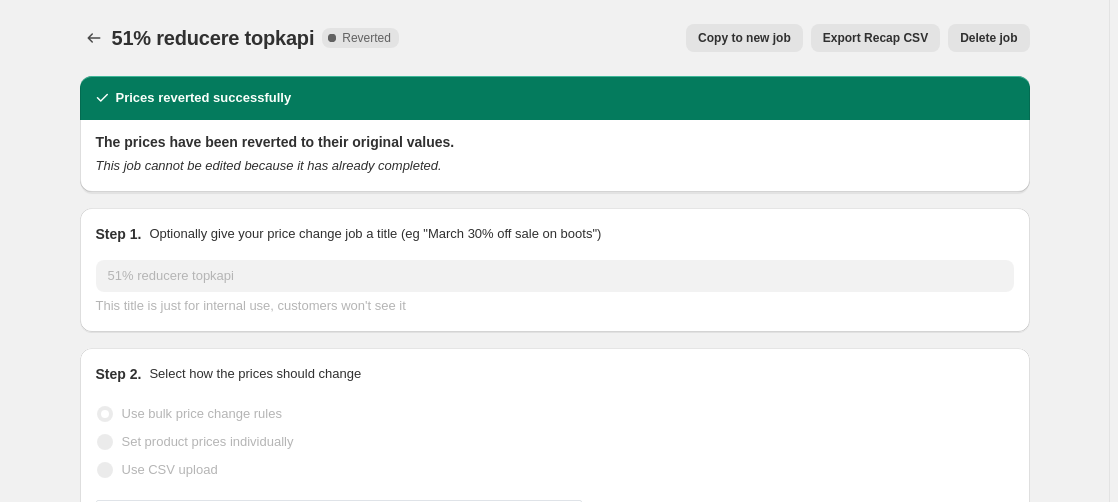 click on "Copy to new job" at bounding box center (744, 38) 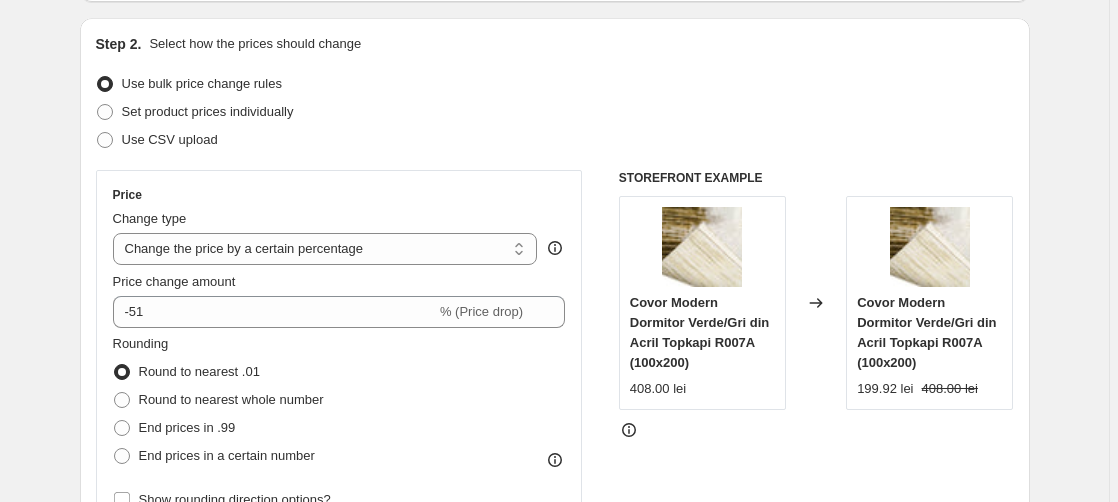 scroll, scrollTop: 204, scrollLeft: 0, axis: vertical 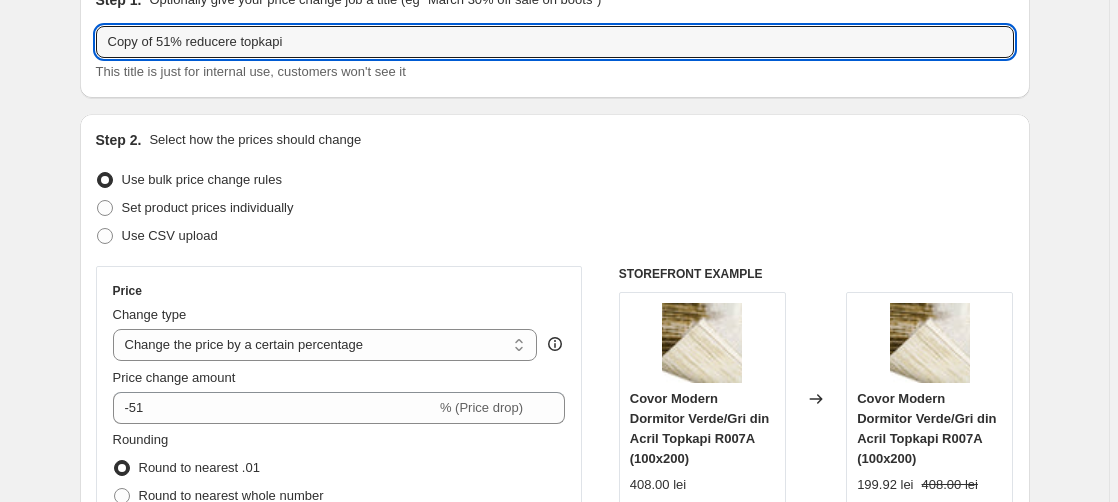 drag, startPoint x: 157, startPoint y: 44, endPoint x: 9, endPoint y: 58, distance: 148.66069 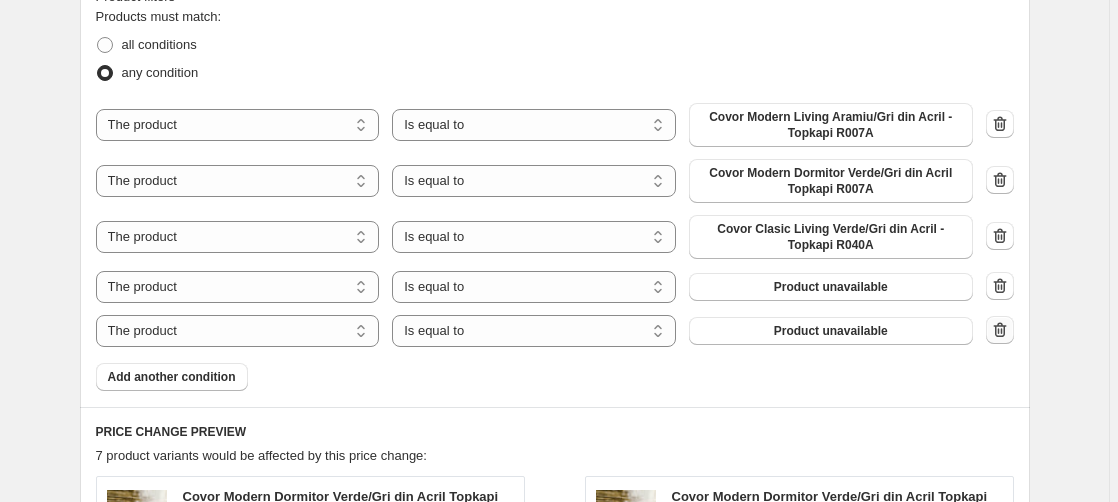 scroll, scrollTop: 1224, scrollLeft: 0, axis: vertical 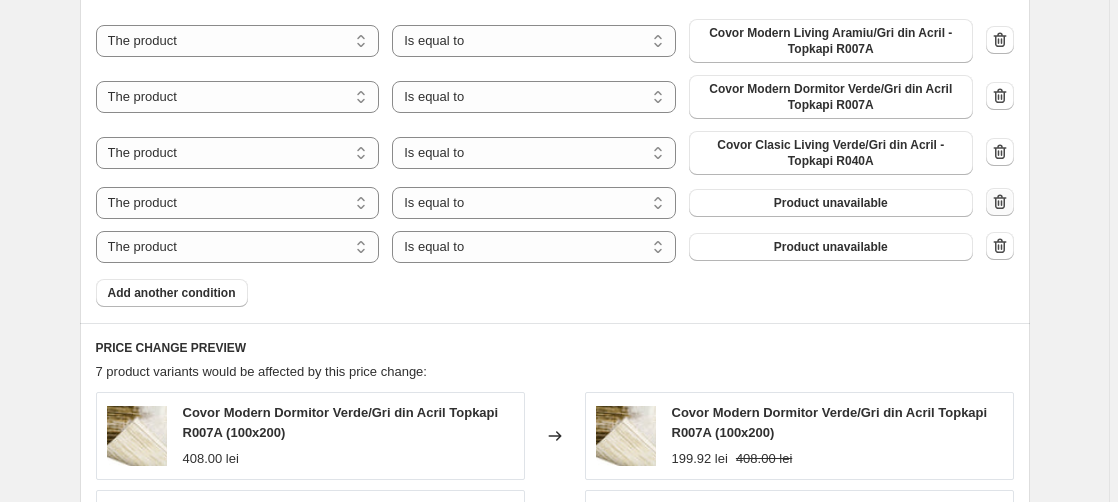 click 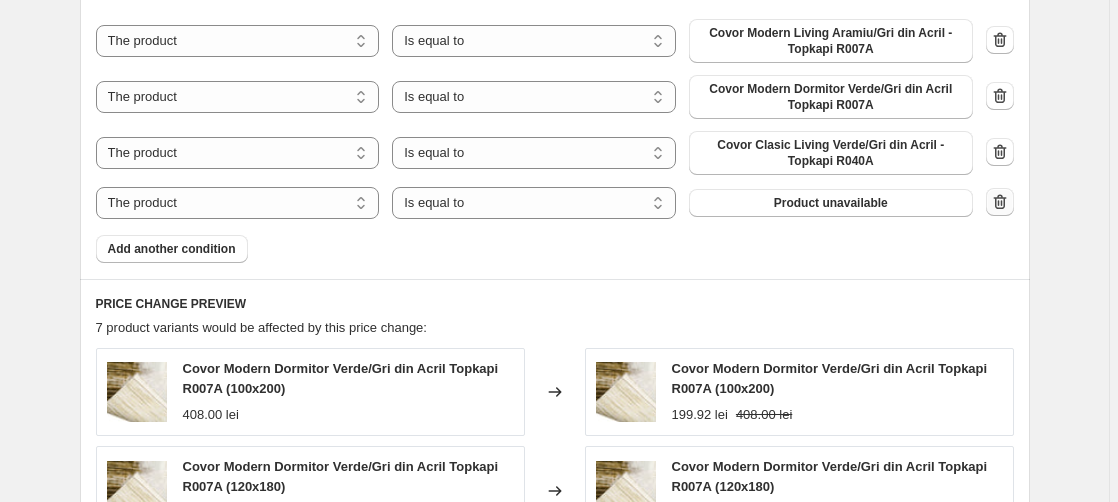 click 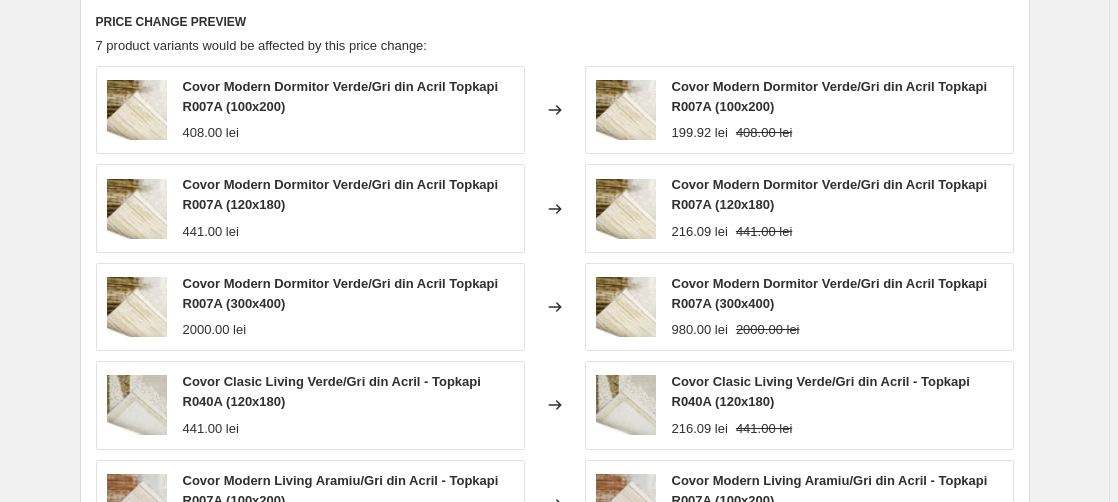 scroll, scrollTop: 1879, scrollLeft: 0, axis: vertical 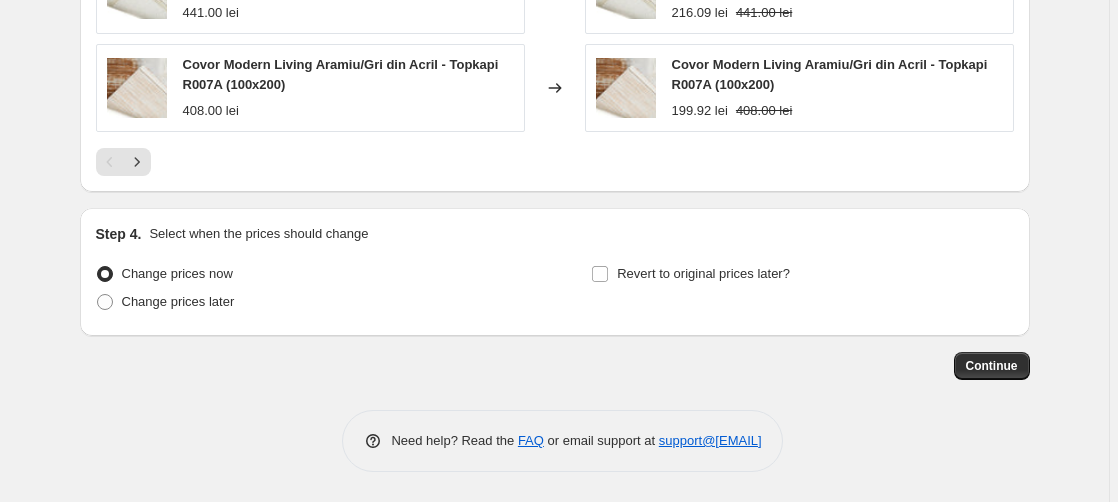 click on "Step 1. Optionally give your price change job a title (eg "March 30% off sale on boots") 51% reducere topkapi This title is just for internal use, customers won't see it Step 2. Select how the prices should change Use bulk price change rules Set product prices individually Use CSV upload Price Change type Change the price to a certain amount Change the price by a certain amount Change the price by a certain percentage Change the price to the current compare at price (price before sale) Change the price by a certain amount relative to the compare at price Change the price by a certain percentage relative to the compare at price Don't change the price Change the price by a certain percentage relative to the cost per item Change price to certain cost margin Change the price by a certain percentage Price change amount -51 % (Price drop) Rounding Round to nearest .01 Round to nearest whole number End prices in .99 End prices in a certain number Show rounding direction options? Compare at price Change type Step 3." at bounding box center [547, -719] 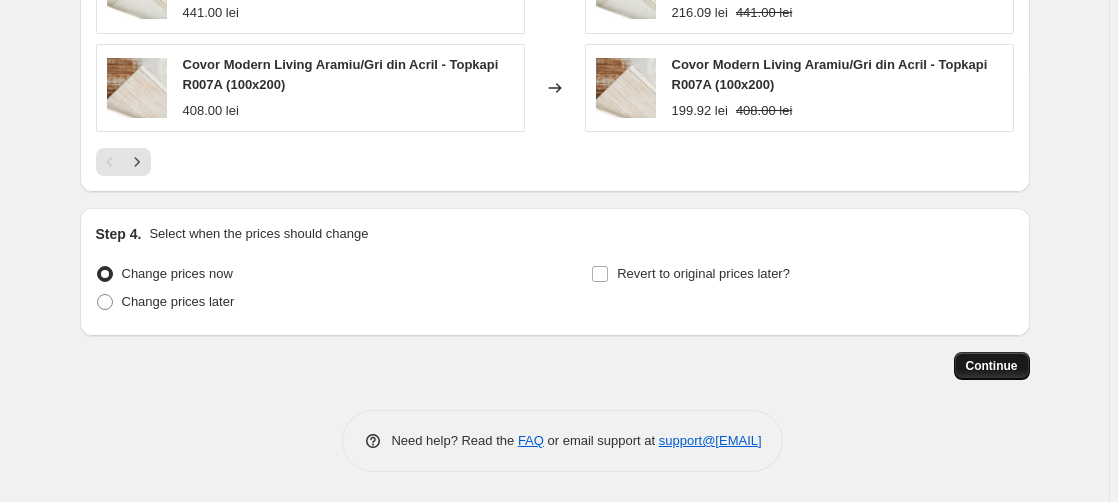 click on "Continue" at bounding box center (992, 366) 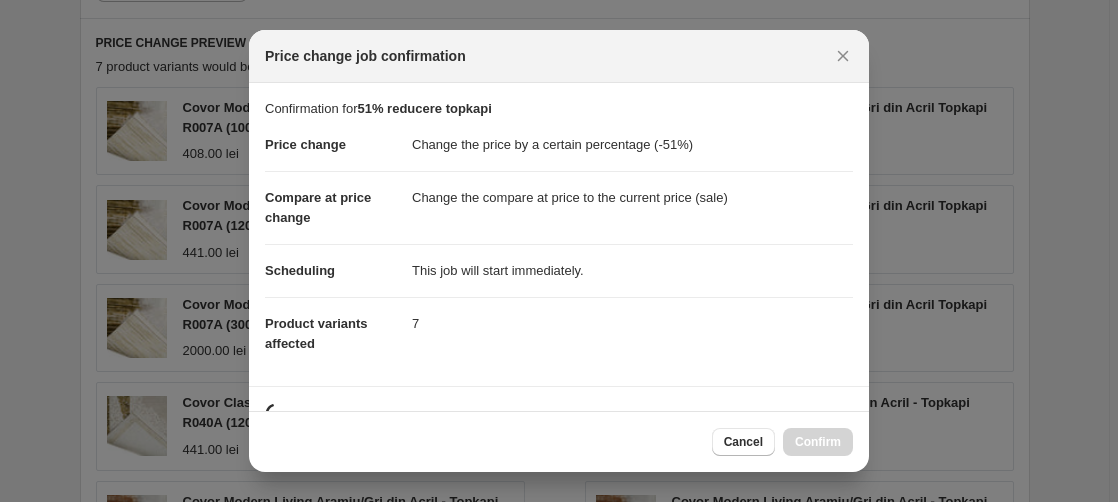 scroll, scrollTop: 0, scrollLeft: 0, axis: both 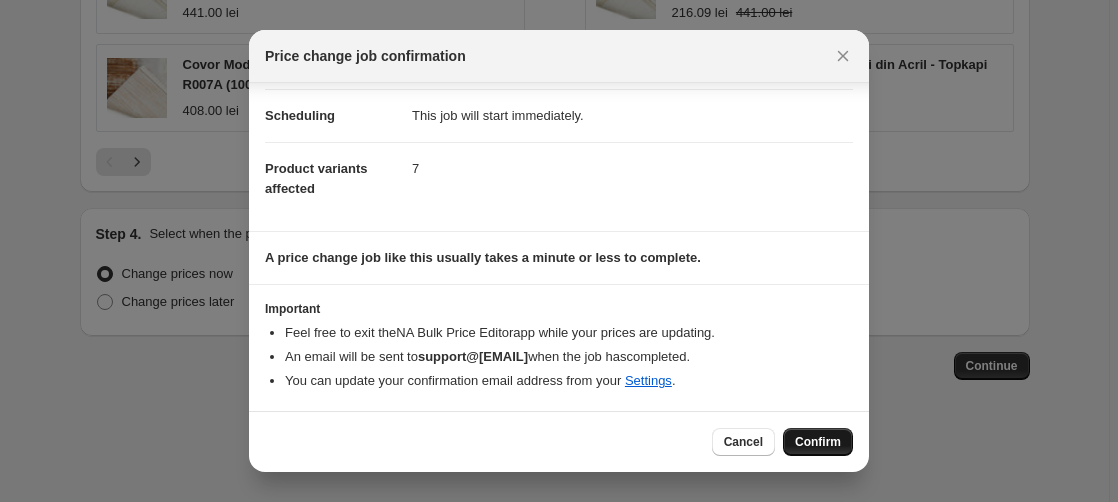 click on "Confirm" at bounding box center [818, 442] 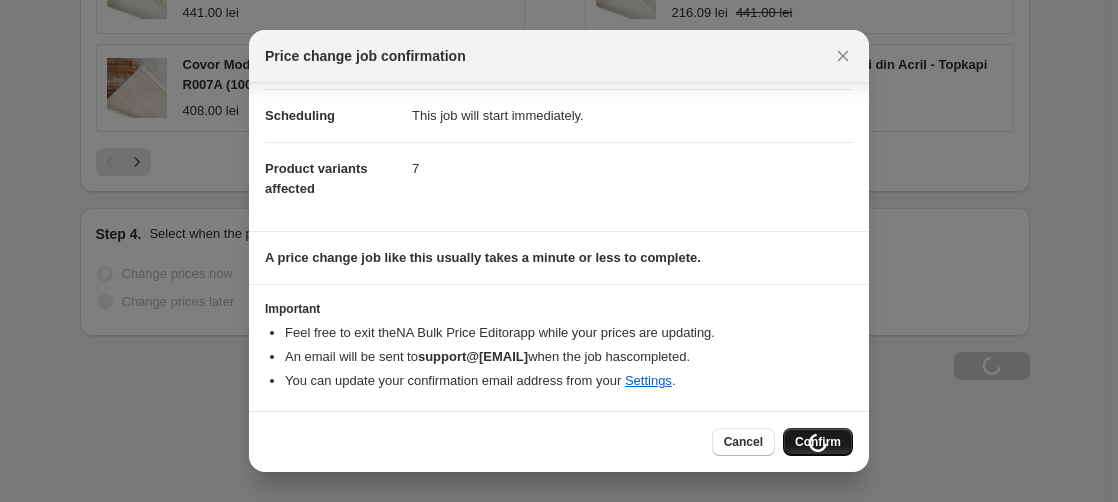 type on "51% reducere topkapi" 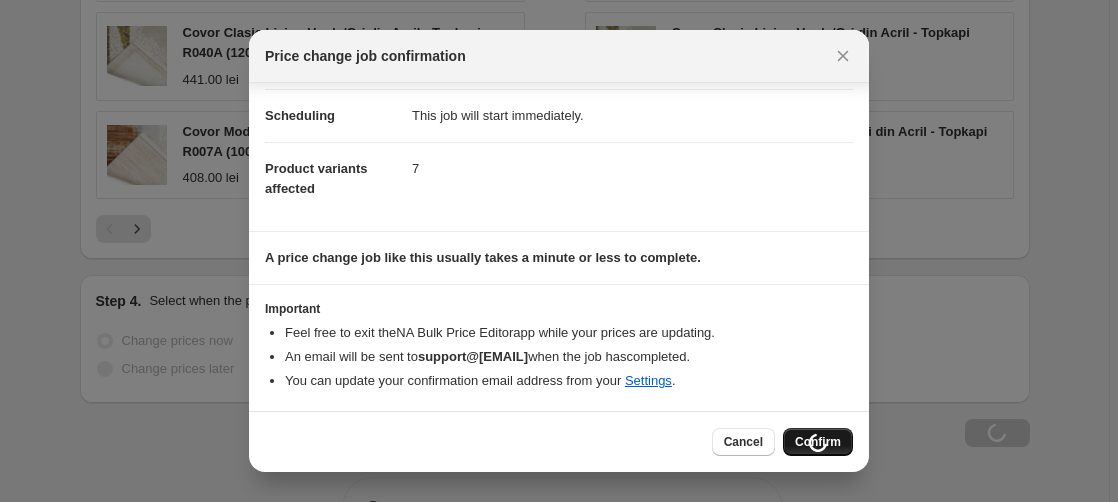scroll, scrollTop: 1947, scrollLeft: 0, axis: vertical 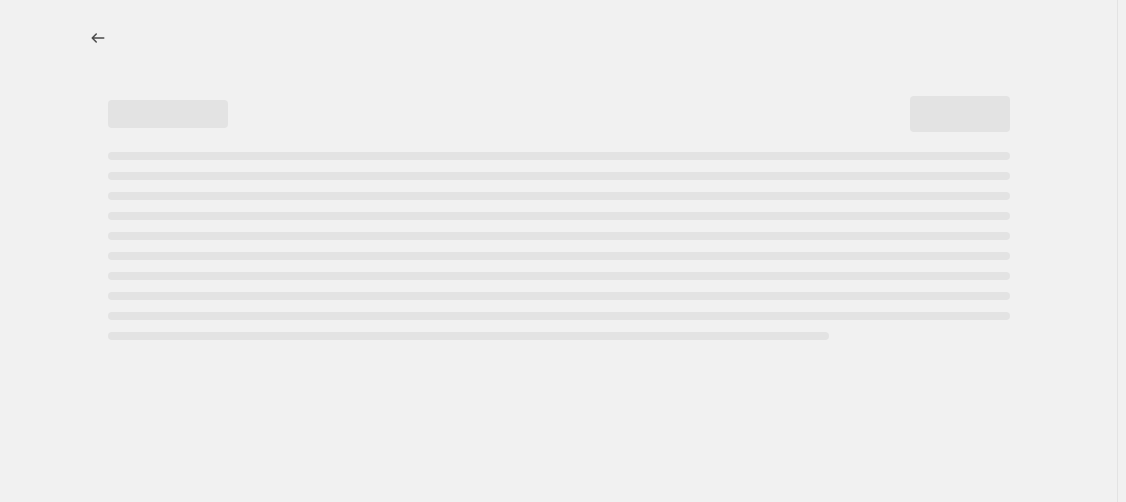 select on "percentage" 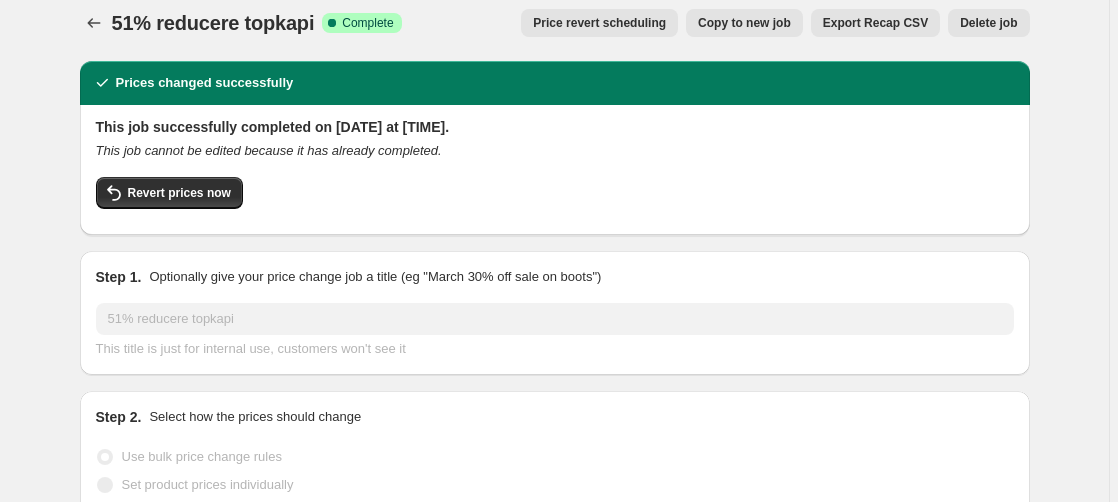 scroll, scrollTop: 0, scrollLeft: 0, axis: both 